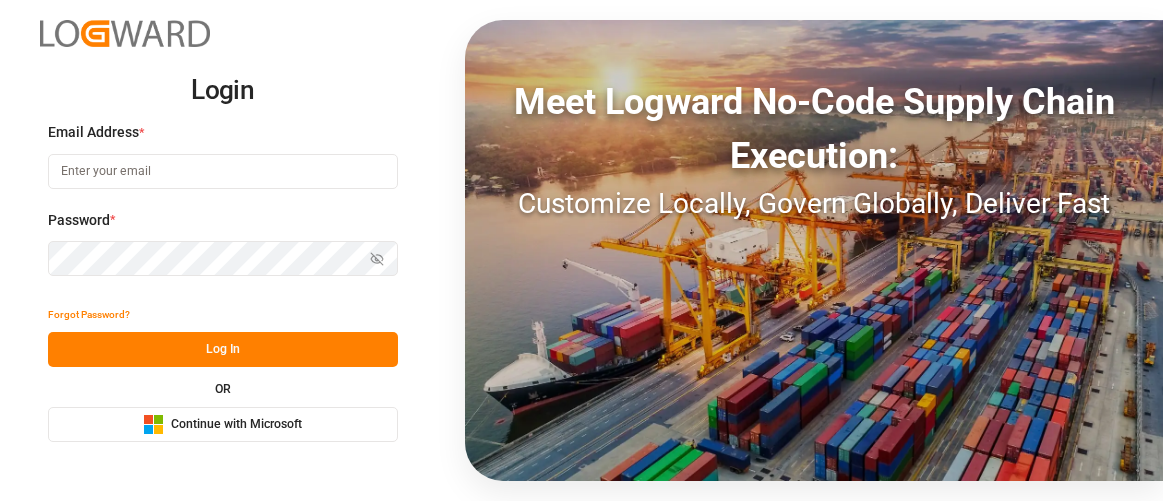 scroll, scrollTop: 0, scrollLeft: 0, axis: both 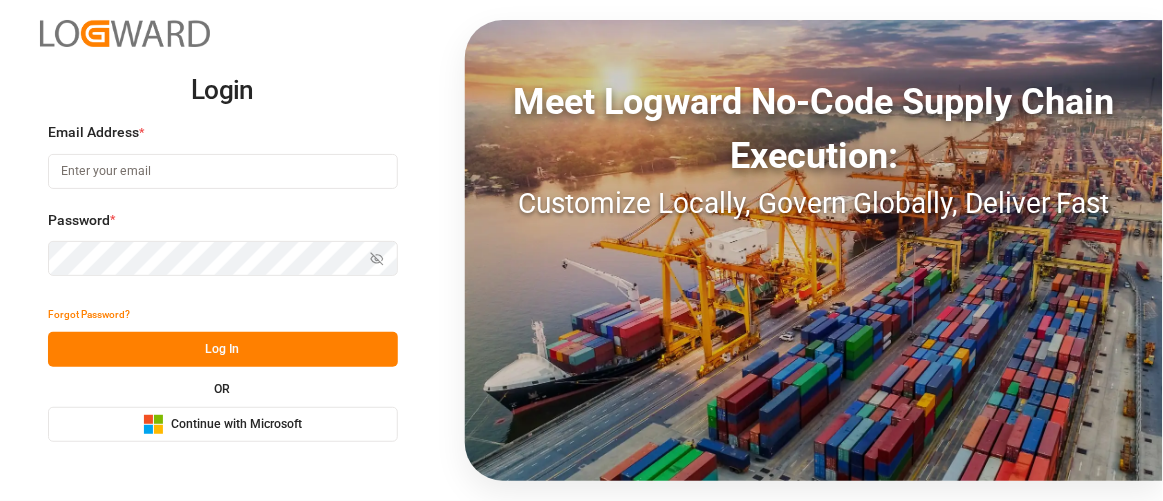 click at bounding box center (223, 171) 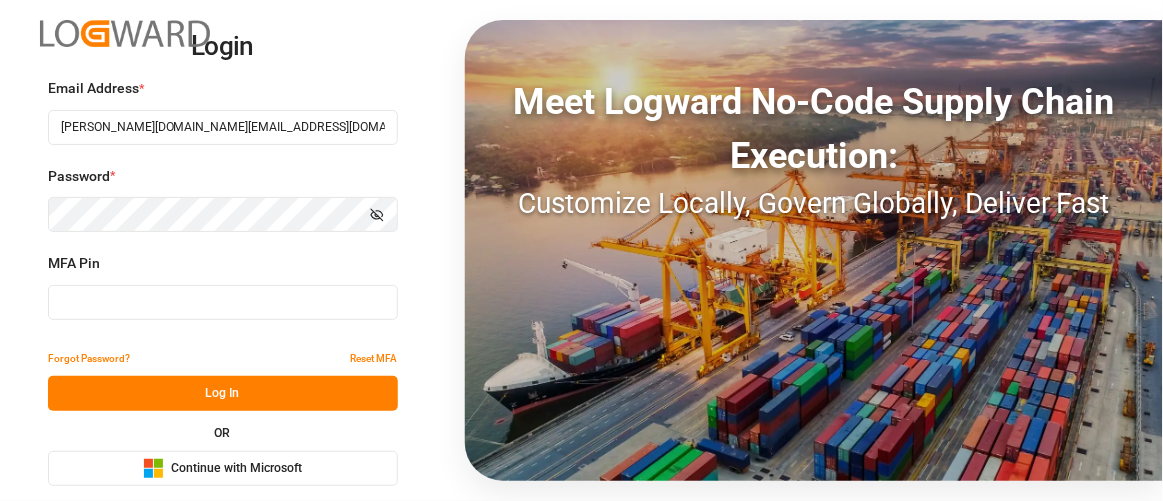 type on "797356" 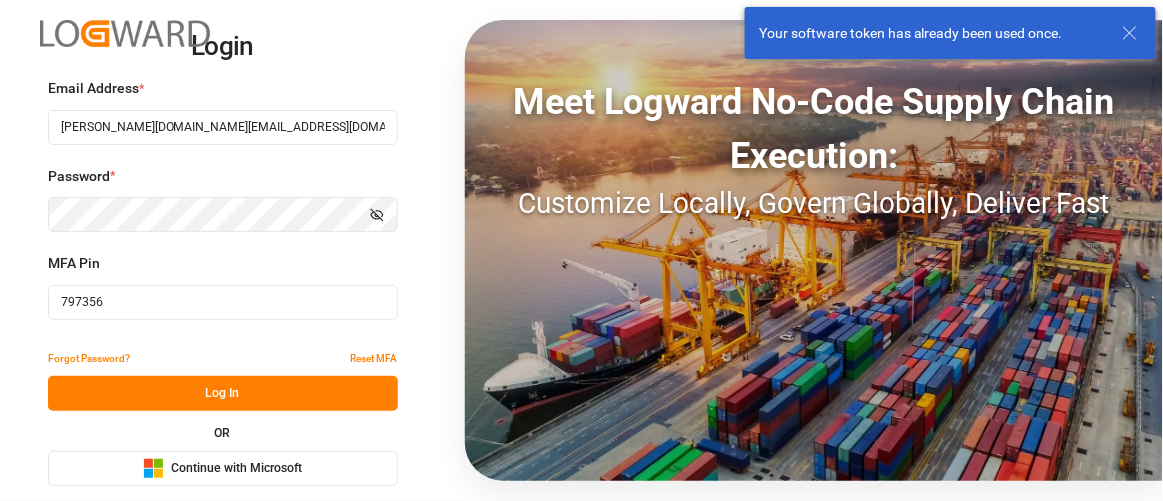 click on "Continue with Microsoft" at bounding box center [236, 469] 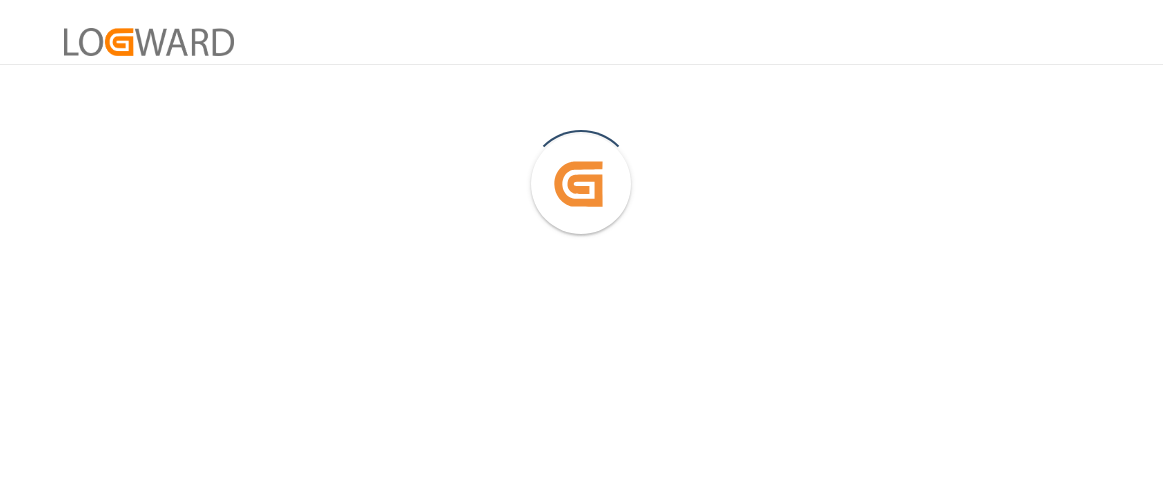 scroll, scrollTop: 0, scrollLeft: 0, axis: both 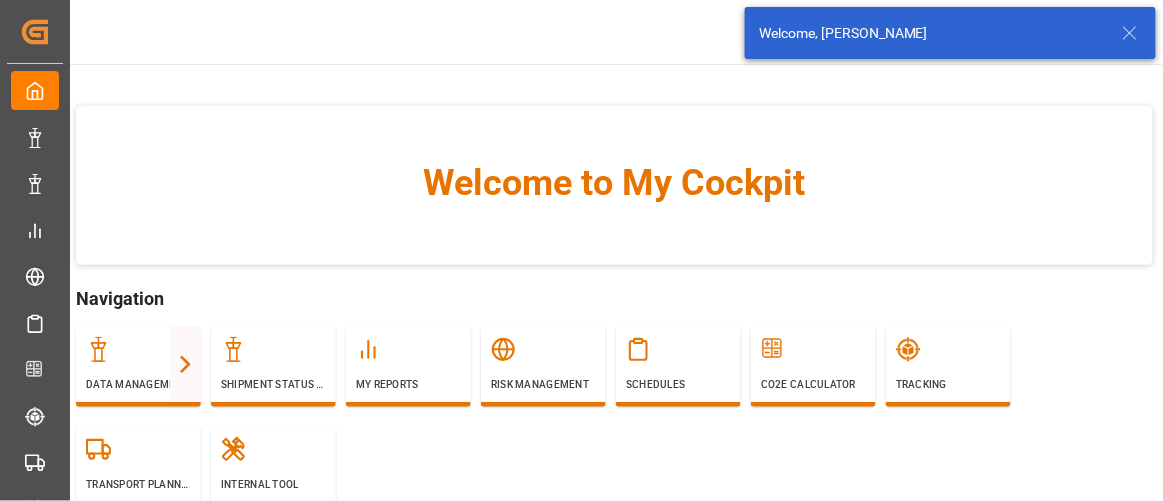 click 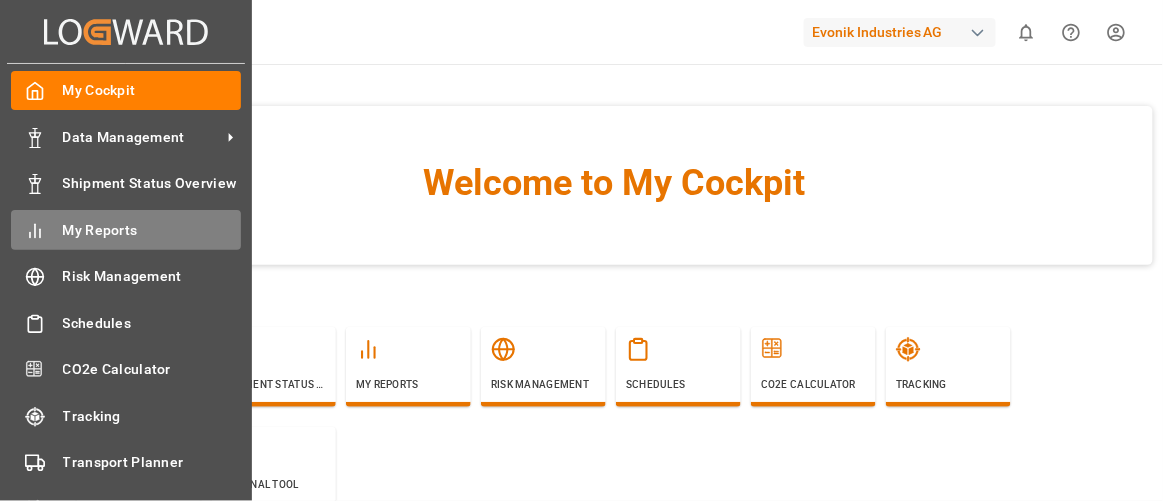 click on "My Reports" at bounding box center [152, 230] 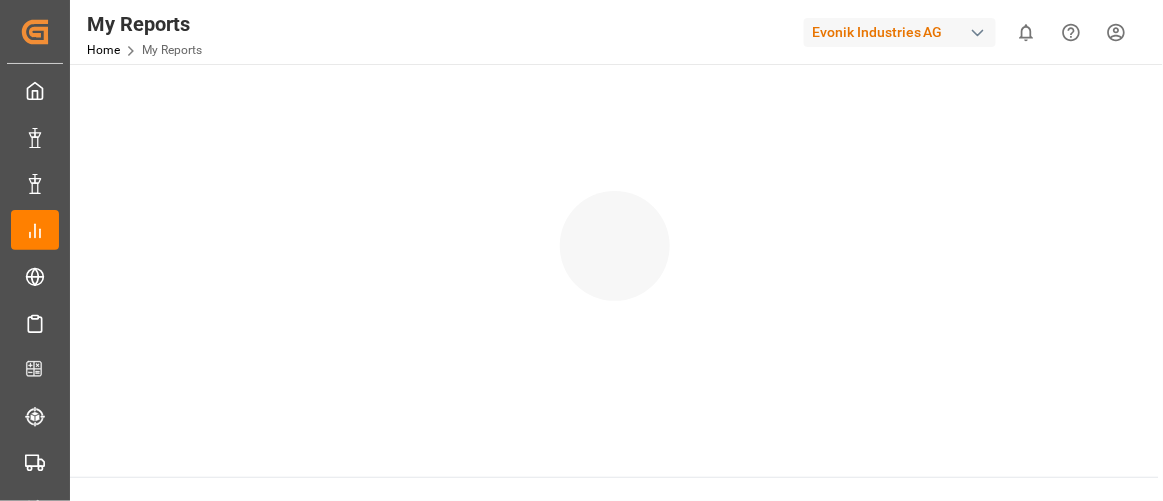 scroll, scrollTop: 0, scrollLeft: 0, axis: both 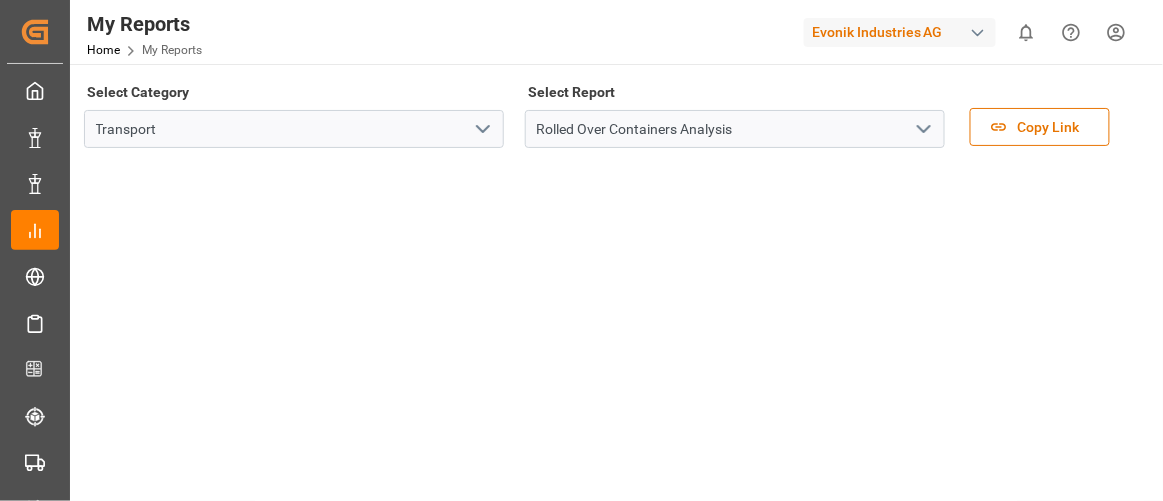 click 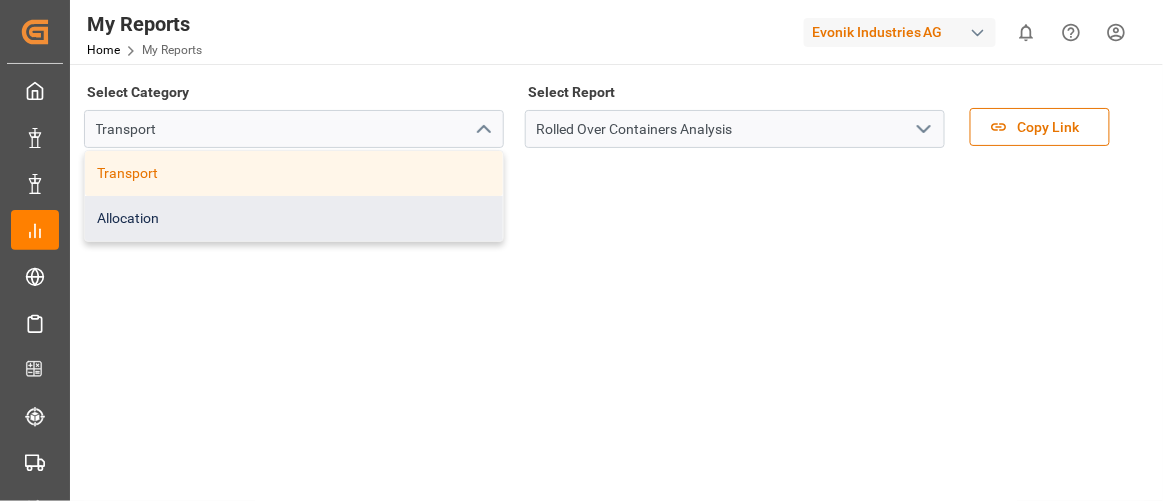 click on "Allocation" at bounding box center [294, 218] 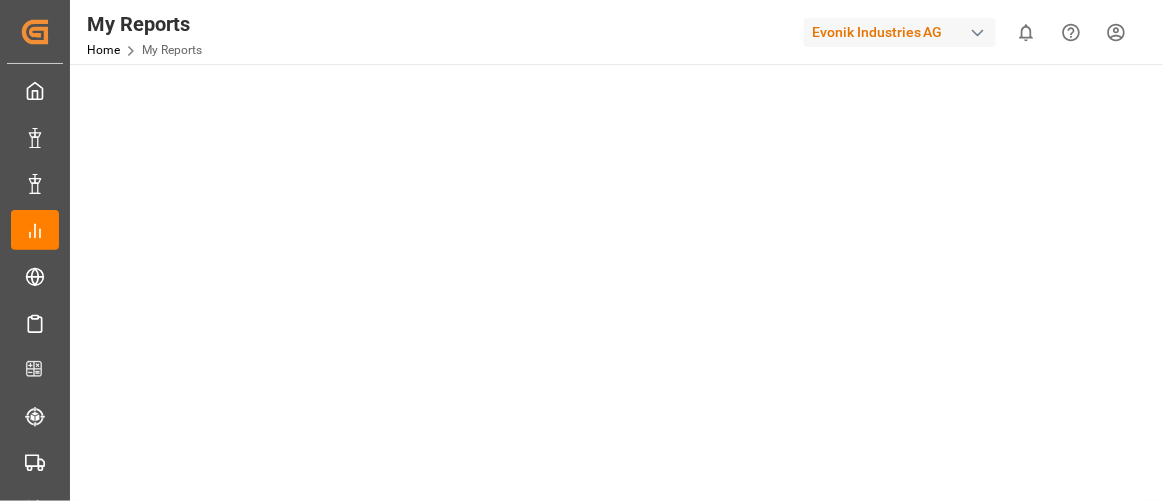 scroll, scrollTop: 0, scrollLeft: 0, axis: both 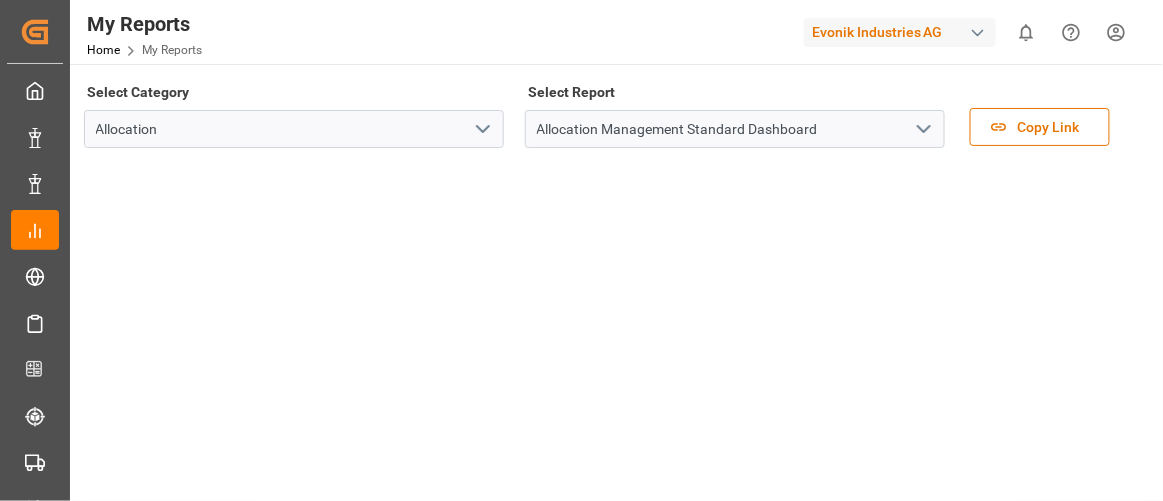 click 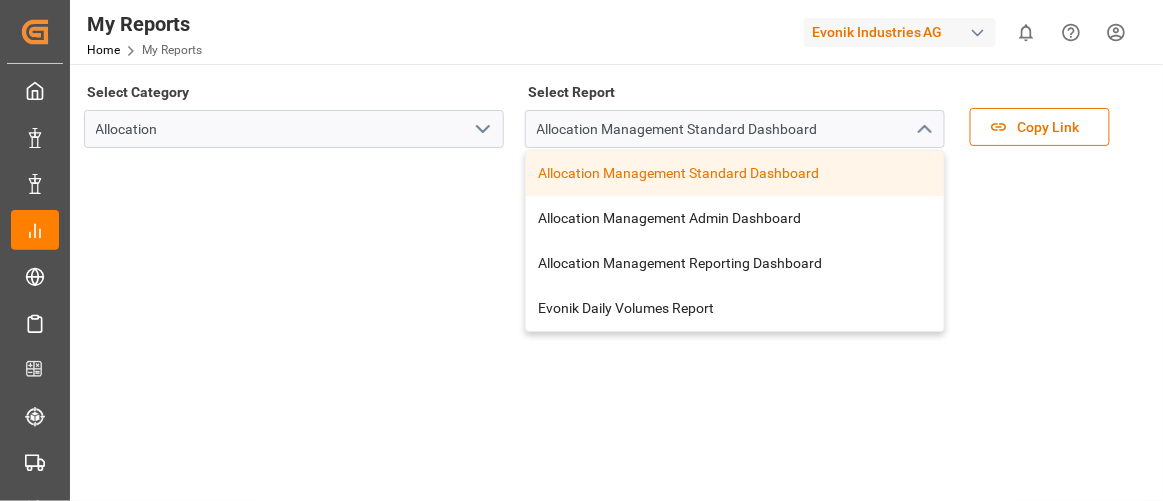 scroll, scrollTop: 90, scrollLeft: 0, axis: vertical 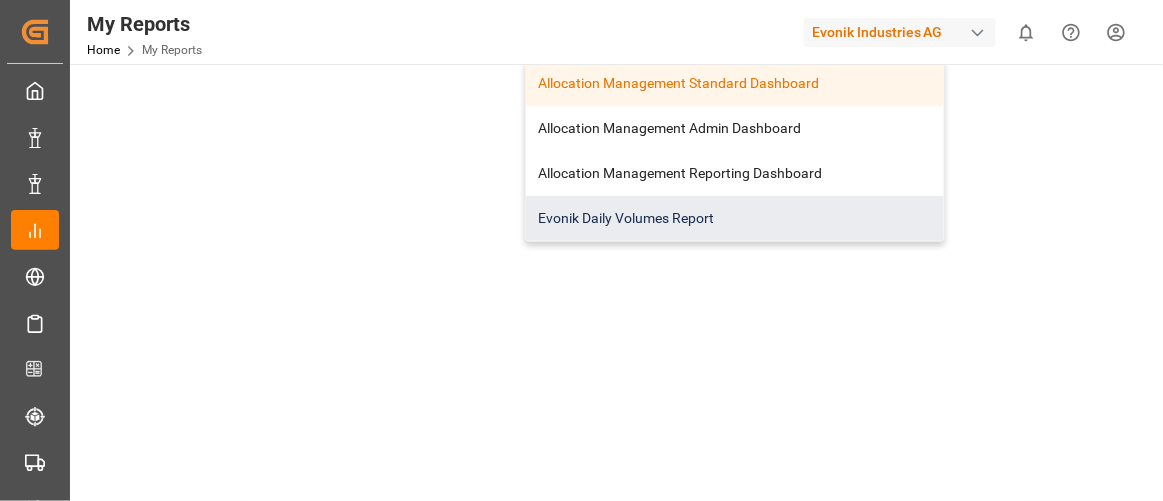 click on "Evonik Daily Volumes Report" at bounding box center (735, 218) 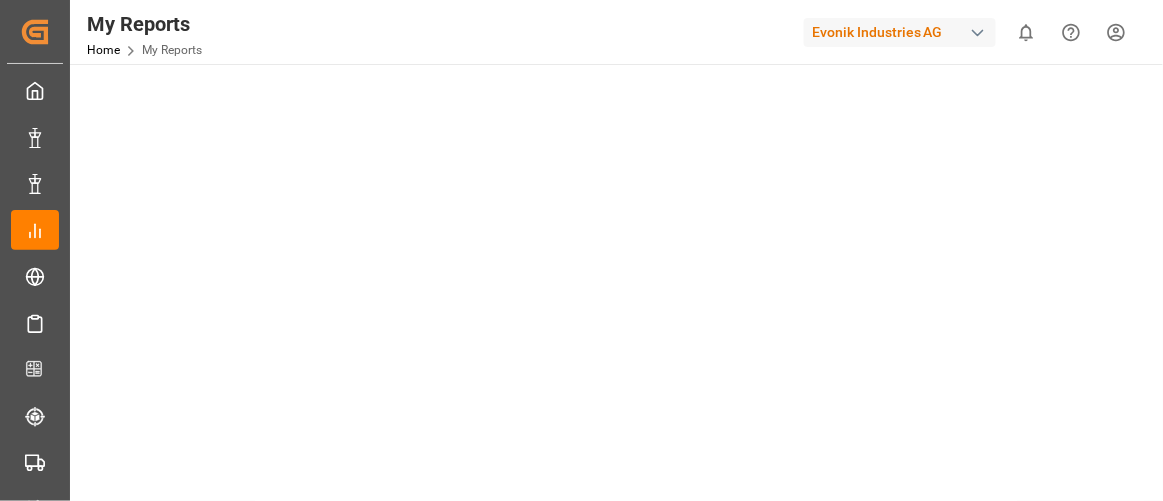 scroll, scrollTop: 0, scrollLeft: 0, axis: both 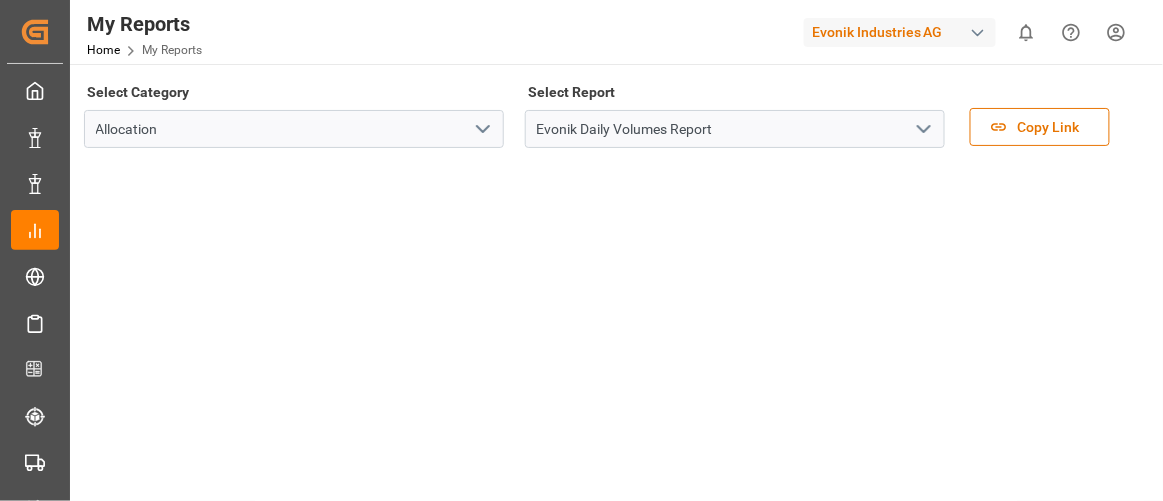 click 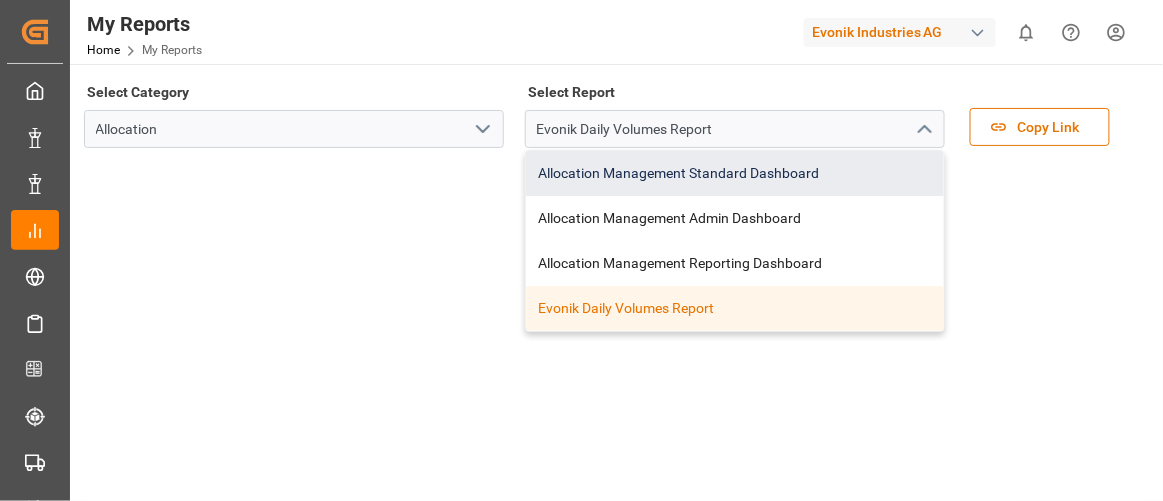 click on "Allocation Management Standard Dashboard" at bounding box center (735, 173) 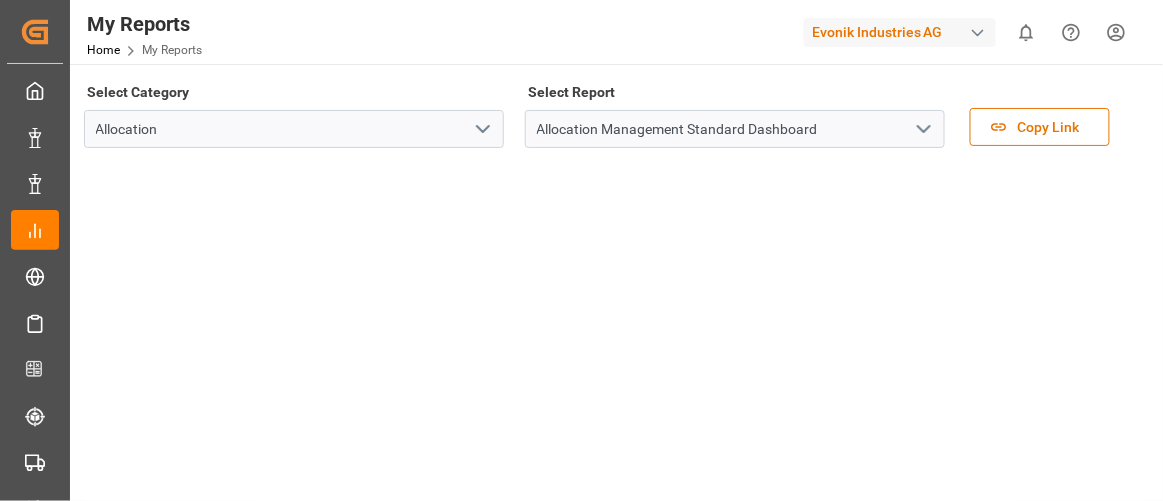 drag, startPoint x: 364, startPoint y: 83, endPoint x: 342, endPoint y: 94, distance: 24.596748 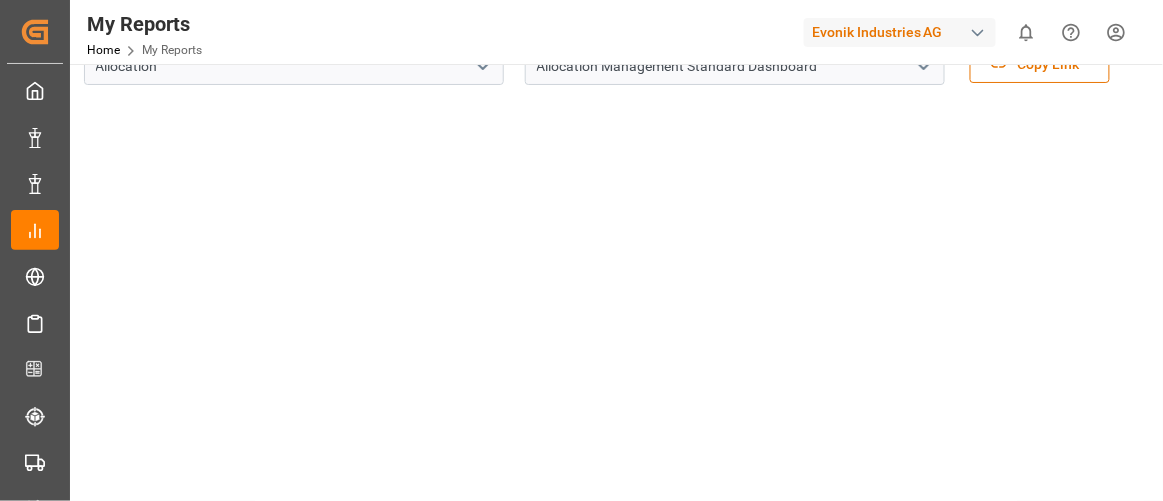 scroll, scrollTop: 90, scrollLeft: 0, axis: vertical 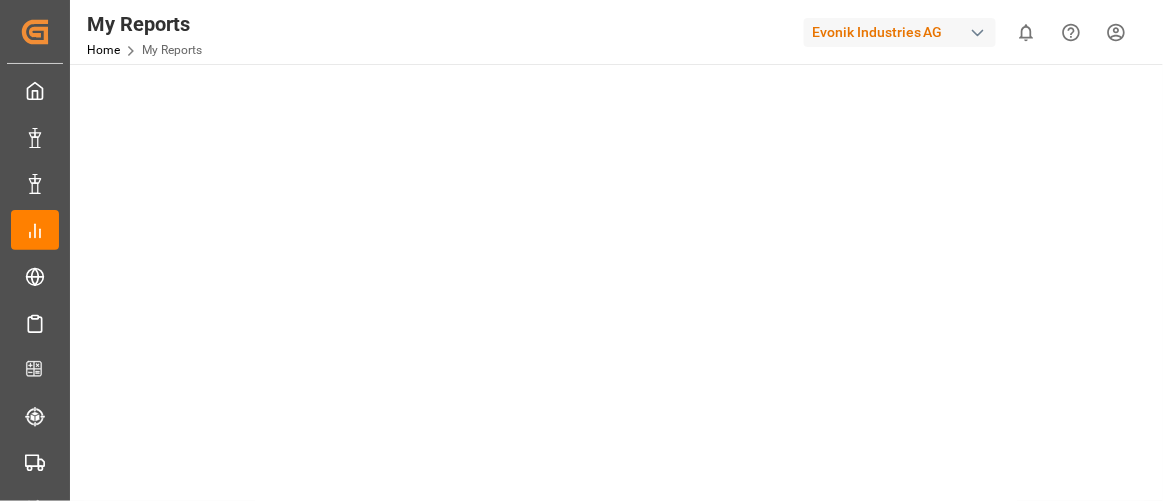 click at bounding box center (978, 33) 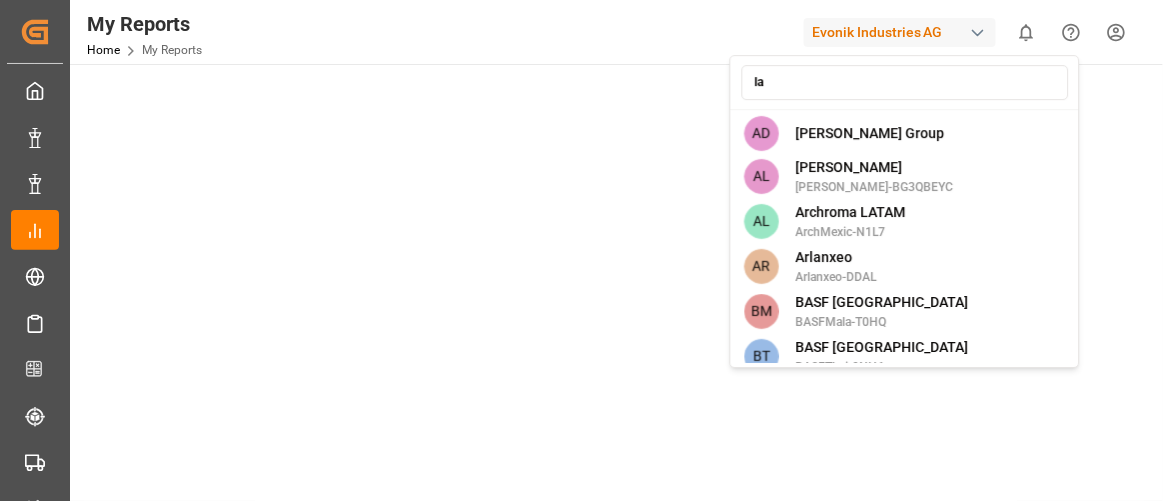 type on "lan" 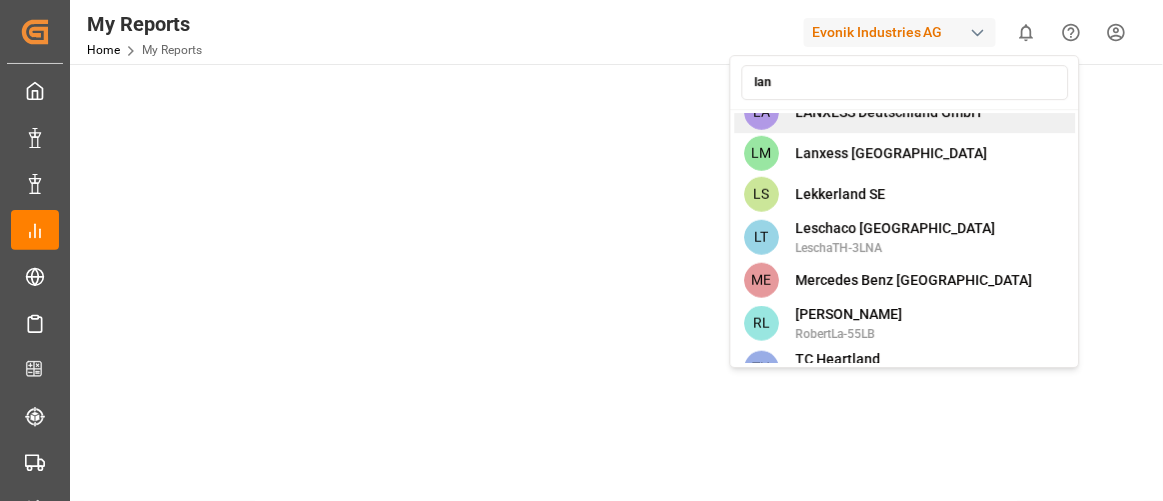 scroll, scrollTop: 398, scrollLeft: 0, axis: vertical 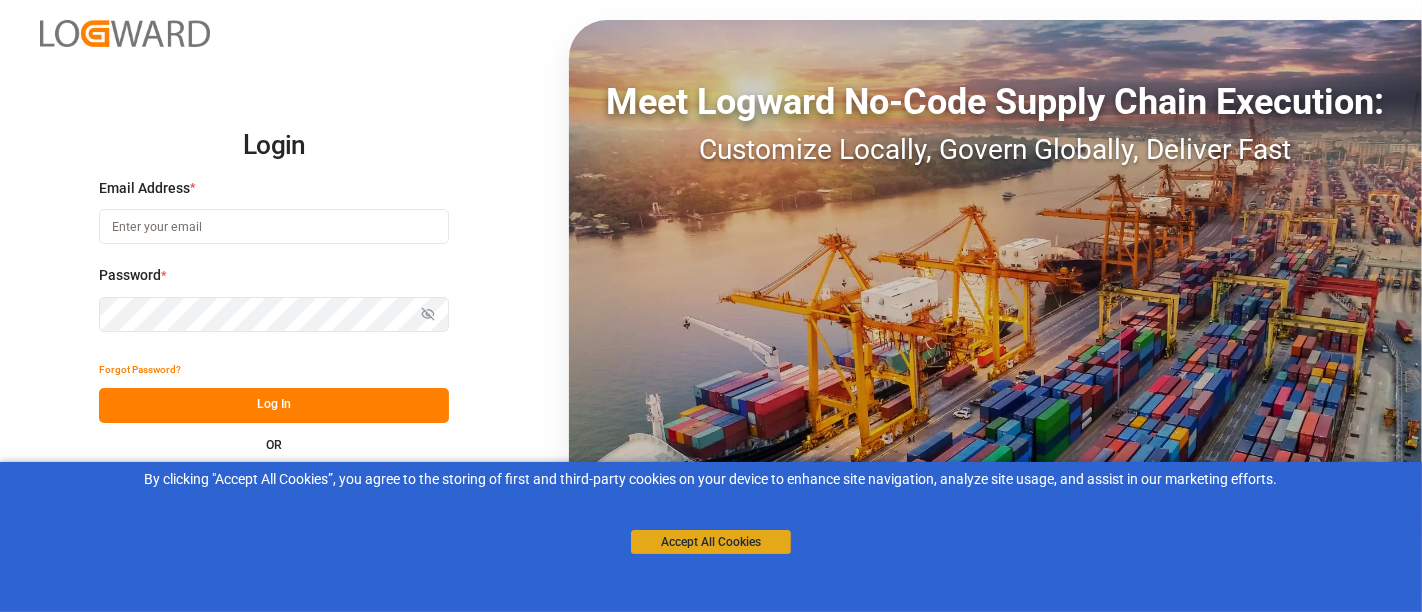 click on "Accept All Cookies" at bounding box center (711, 542) 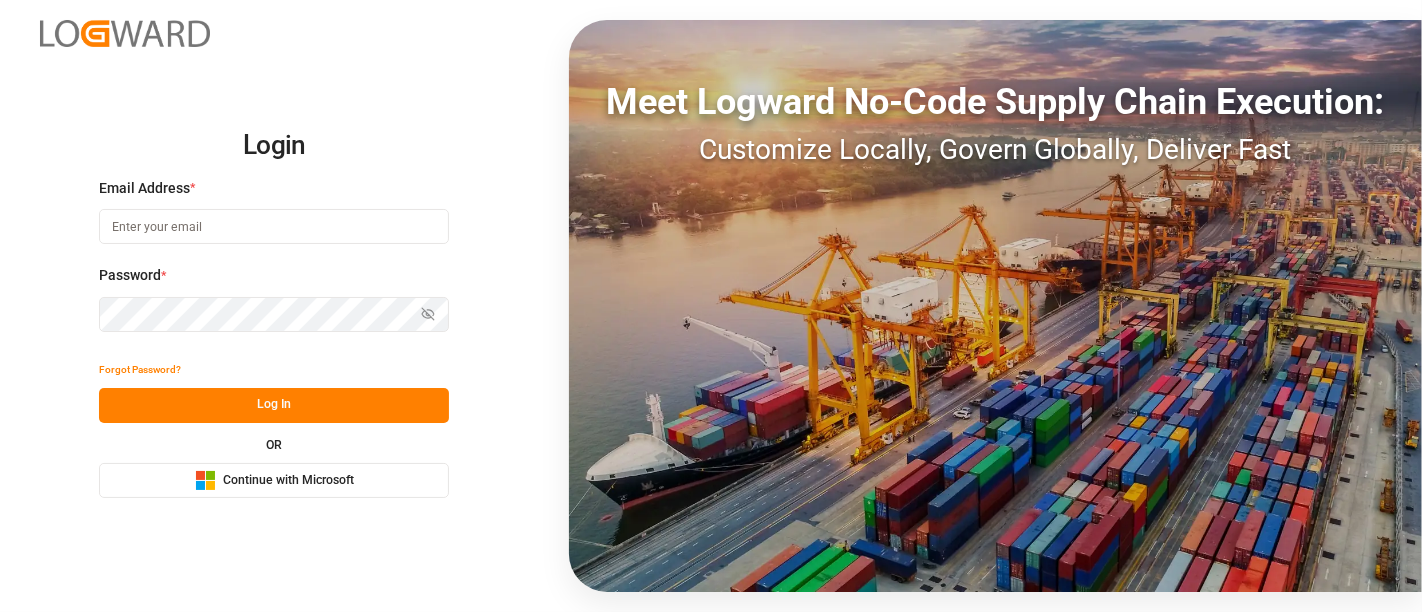 click at bounding box center (274, 226) 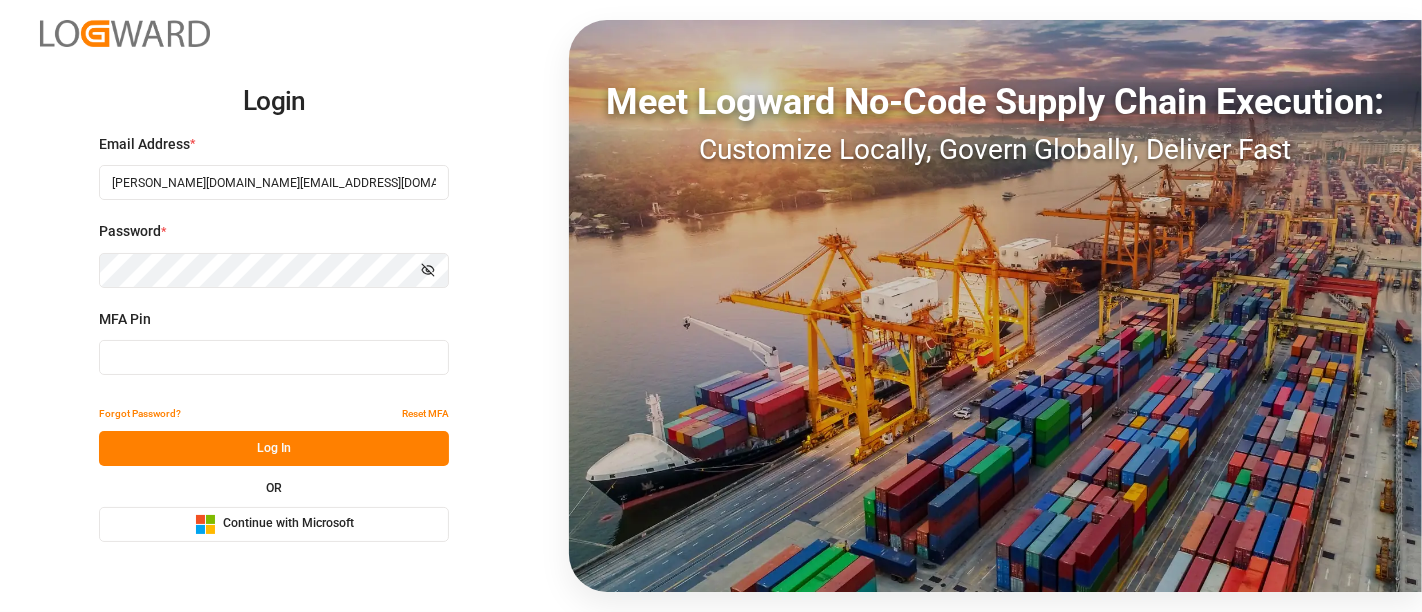 type on "891283" 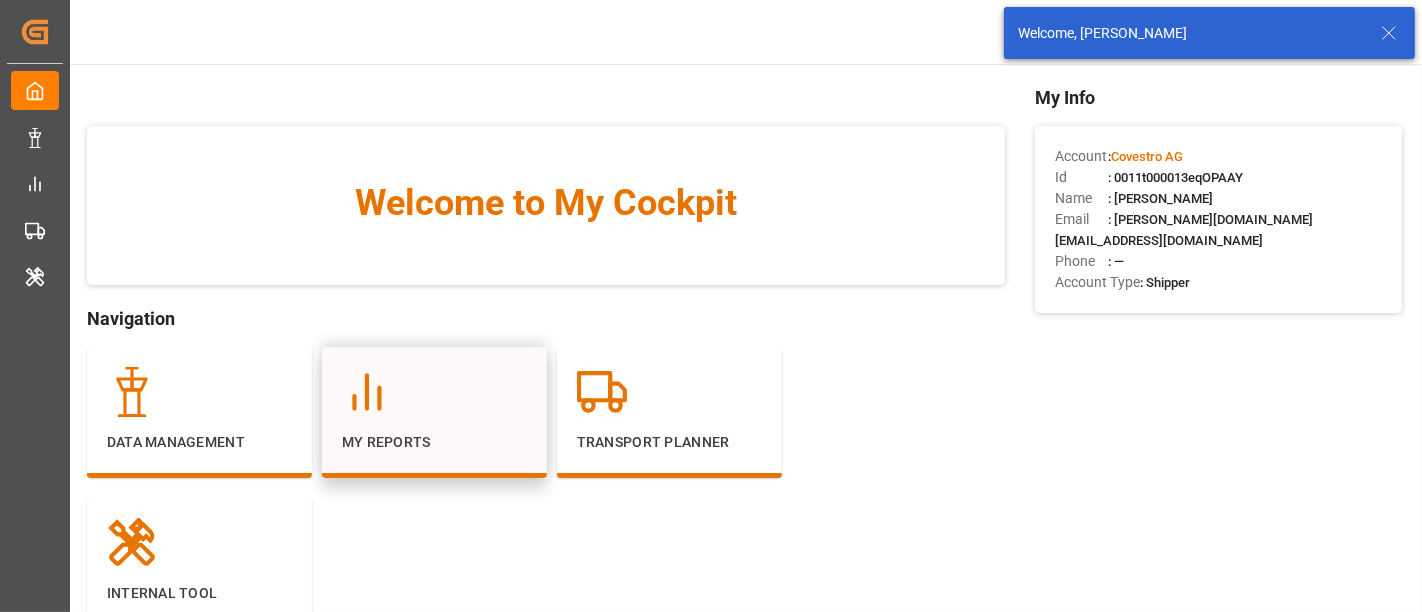 click on "My Reports" at bounding box center (434, 442) 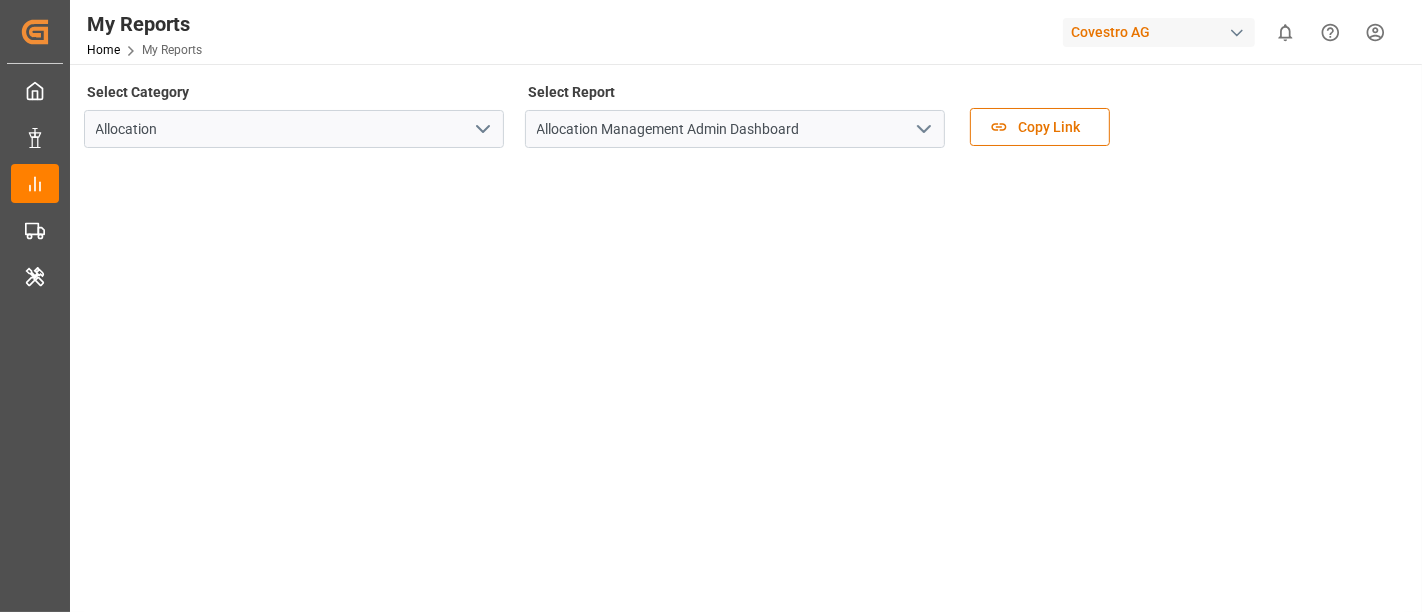 click 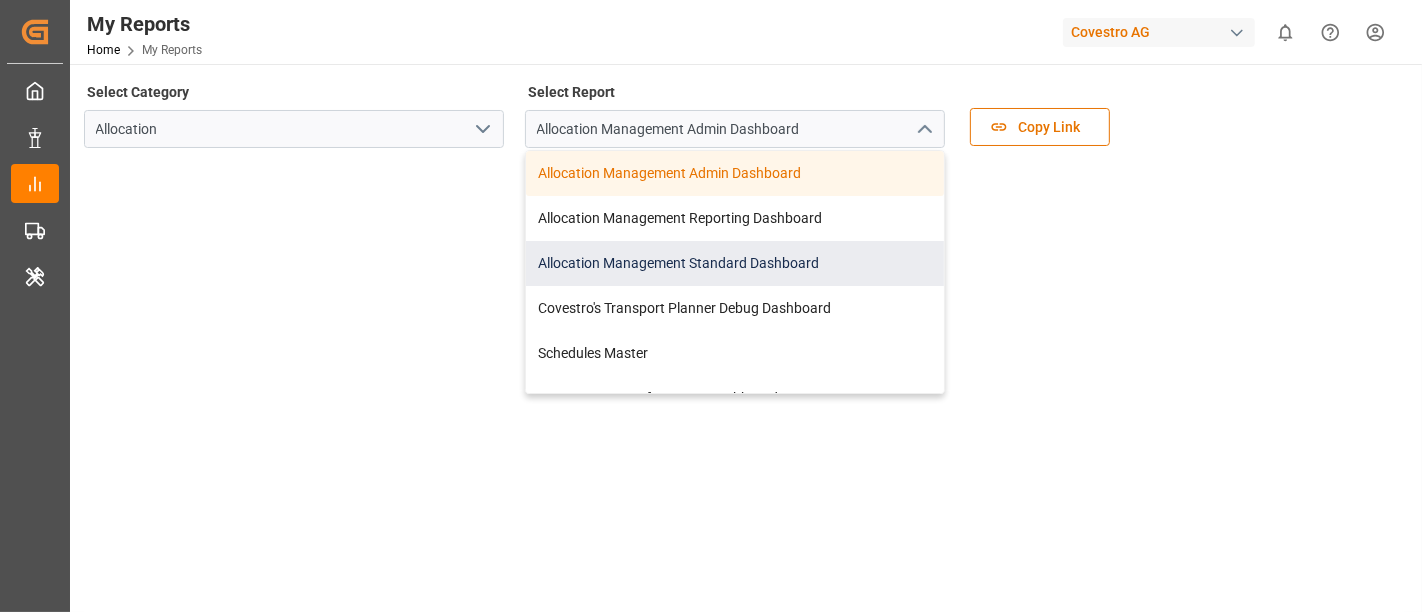 click on "Allocation Management Standard Dashboard" at bounding box center [735, 263] 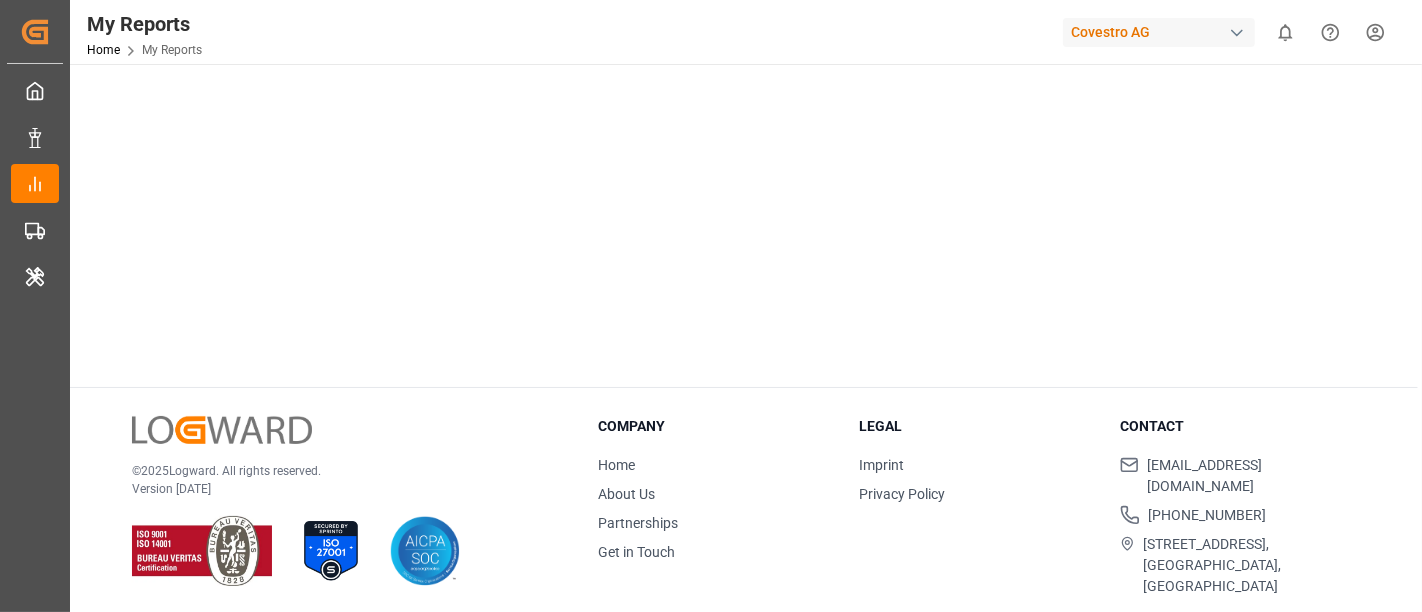 scroll, scrollTop: 0, scrollLeft: 0, axis: both 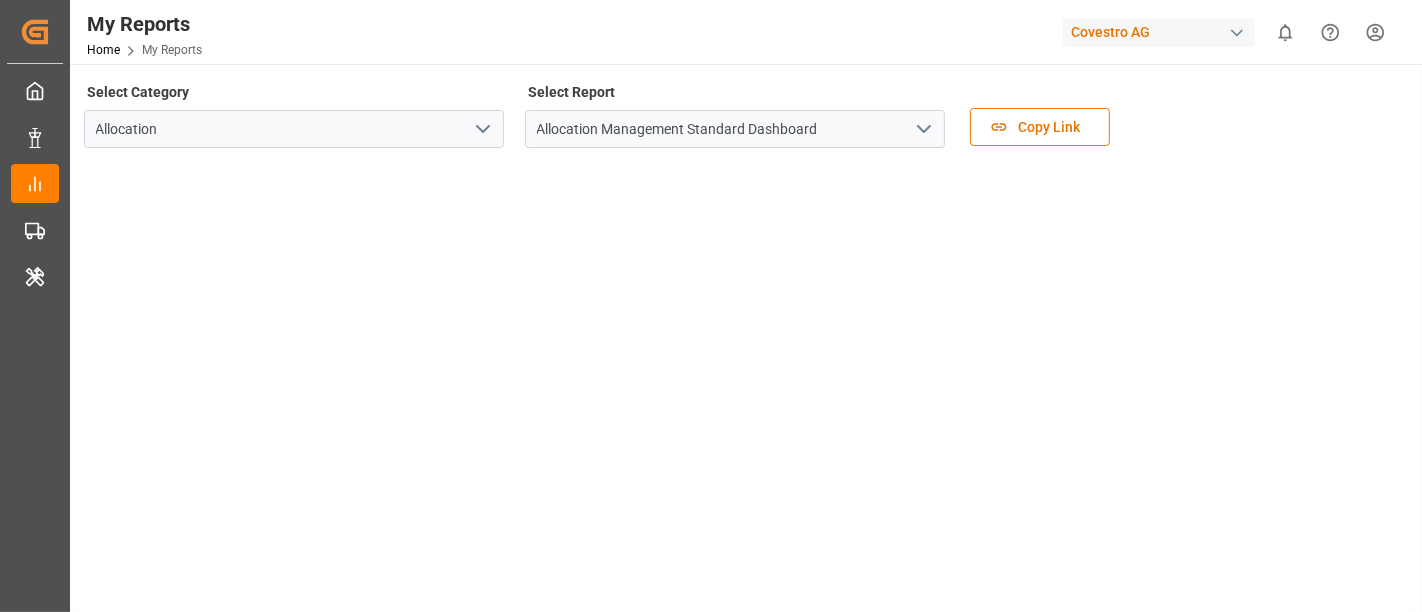 click on "Created by potrace 1.15, written by Peter Selinger 2001-2017 Created by potrace 1.15, written by Peter Selinger 2001-2017 My Cockpit My Cockpit Data Management Data Management My Reports My Reports Transport Planner Transport Planner Internal Tool Internal Tool Back to main menu My Reports Home My Reports Covestro AG 0 Notifications Only show unread All Watching Mark all categories read No notifications Select Category Allocation Select Report Allocation Management Standard Dashboard Copy Link ©  2025  Logward. All rights reserved. Version 1.1.80 Company Home About Us Partnerships Get in Touch Legal Imprint Privacy Policy Contact support@logward.com +49 40 239 692 540 Rödingsmarkt 9, 20459, Hamburg, Germany Click here to exit role preview. By clicking "Accept All Cookies”,  you agree to the storing of first and third-party cookies on your device to enhance site navigation,  analyze site usage,  and assist in our marketing efforts. Accept All Cookies Profile Account Settings Downloads Tasks Activity" at bounding box center [711, 306] 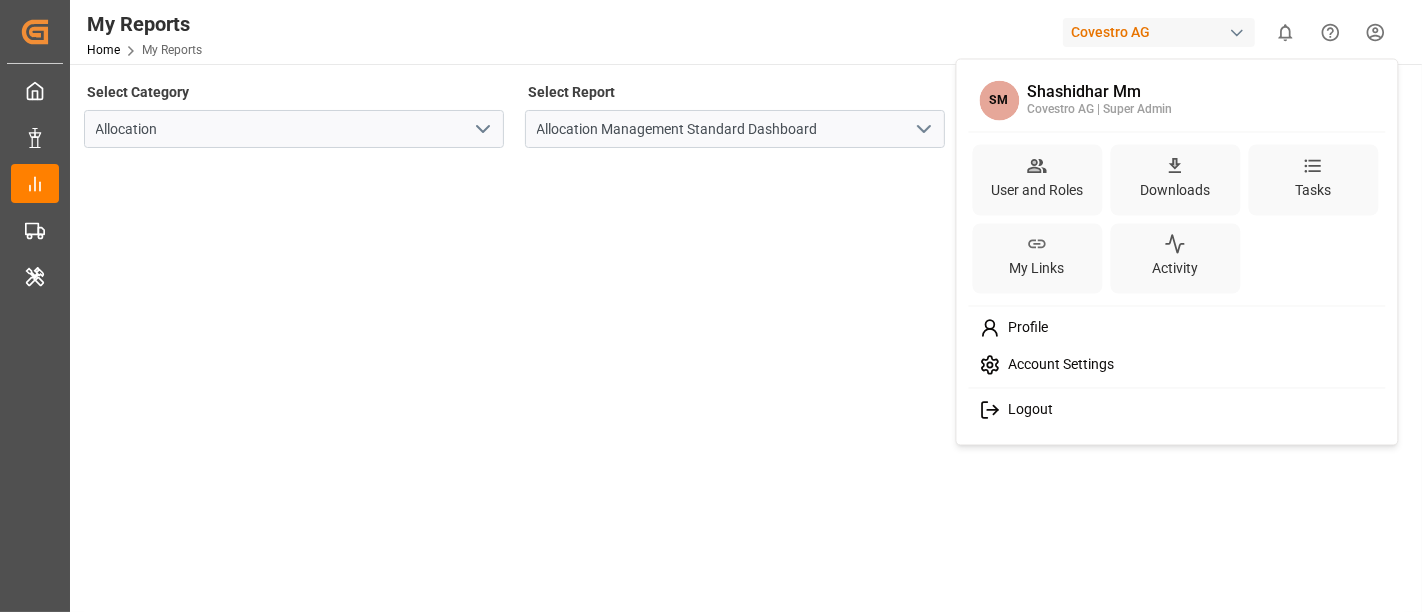 click on "Logout" at bounding box center (1177, 410) 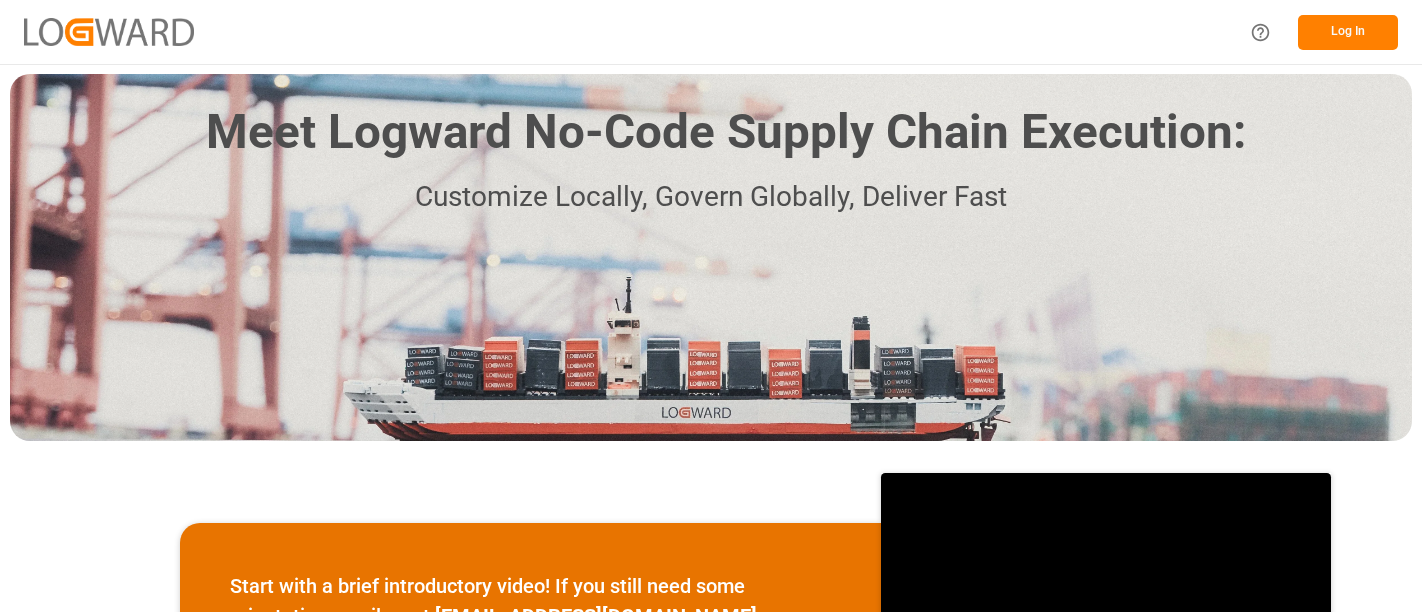 scroll, scrollTop: 0, scrollLeft: 0, axis: both 